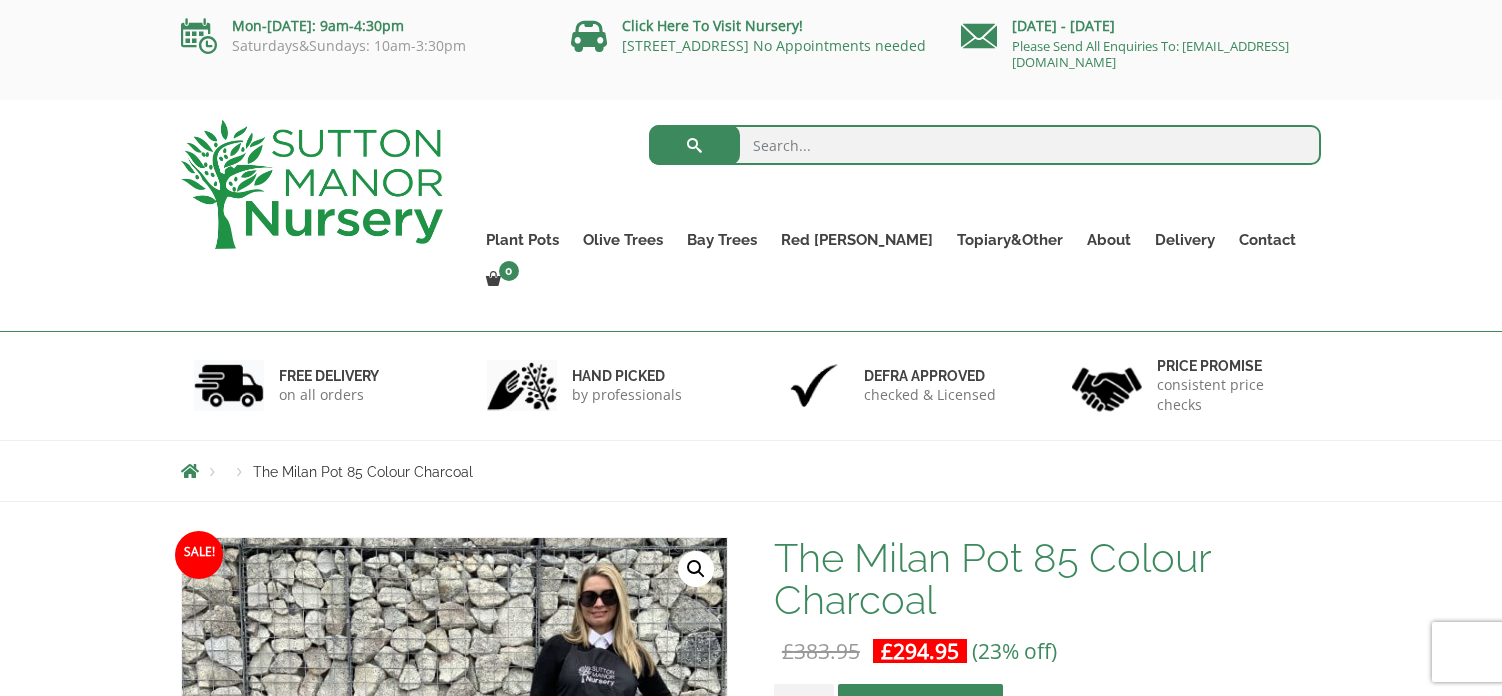 scroll, scrollTop: 0, scrollLeft: 0, axis: both 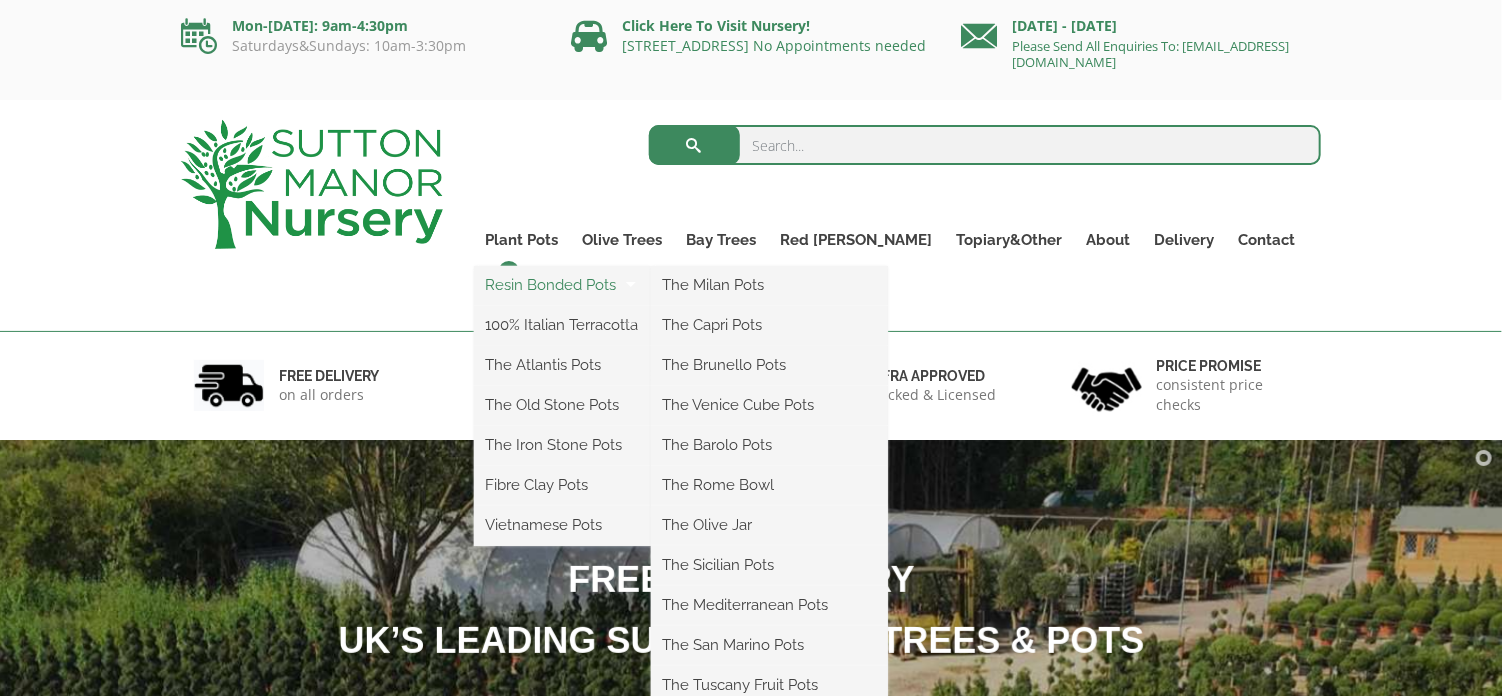 click on "Resin Bonded Pots" at bounding box center (562, 285) 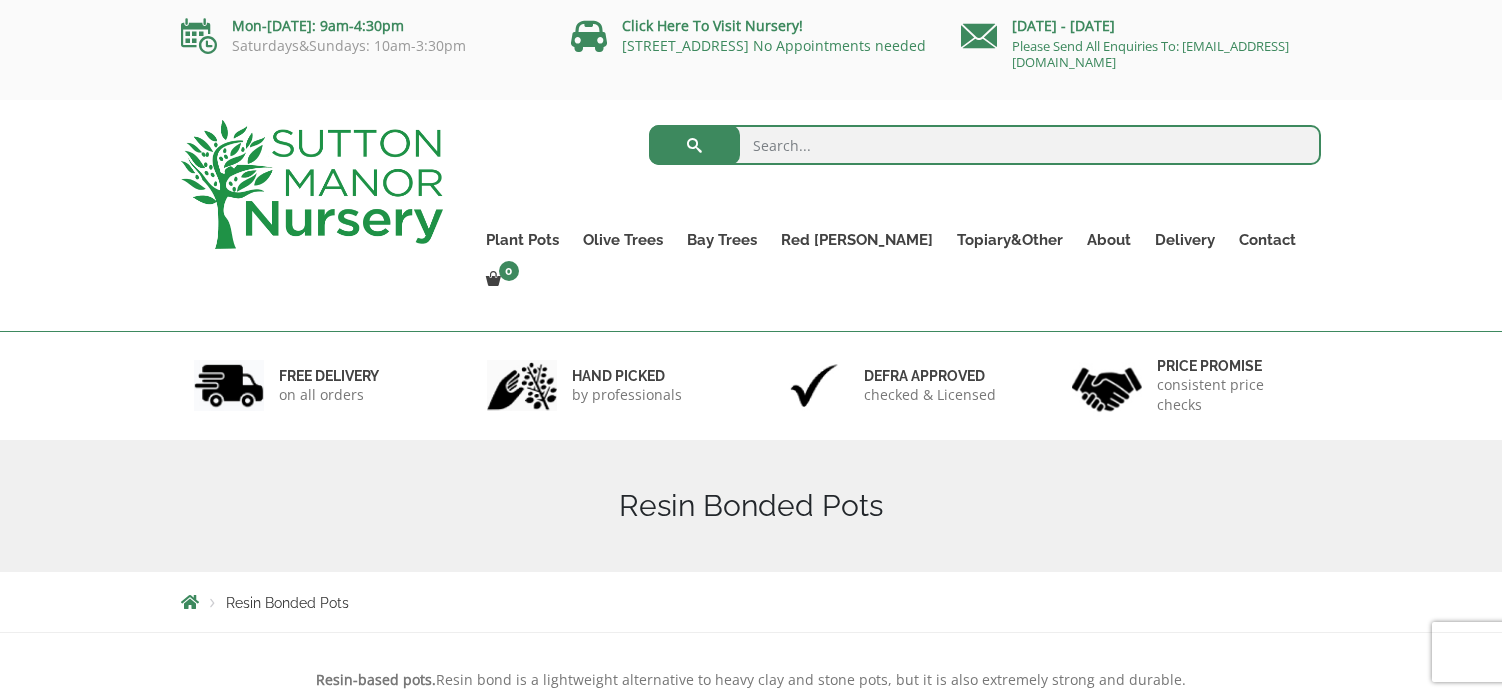 scroll, scrollTop: 0, scrollLeft: 0, axis: both 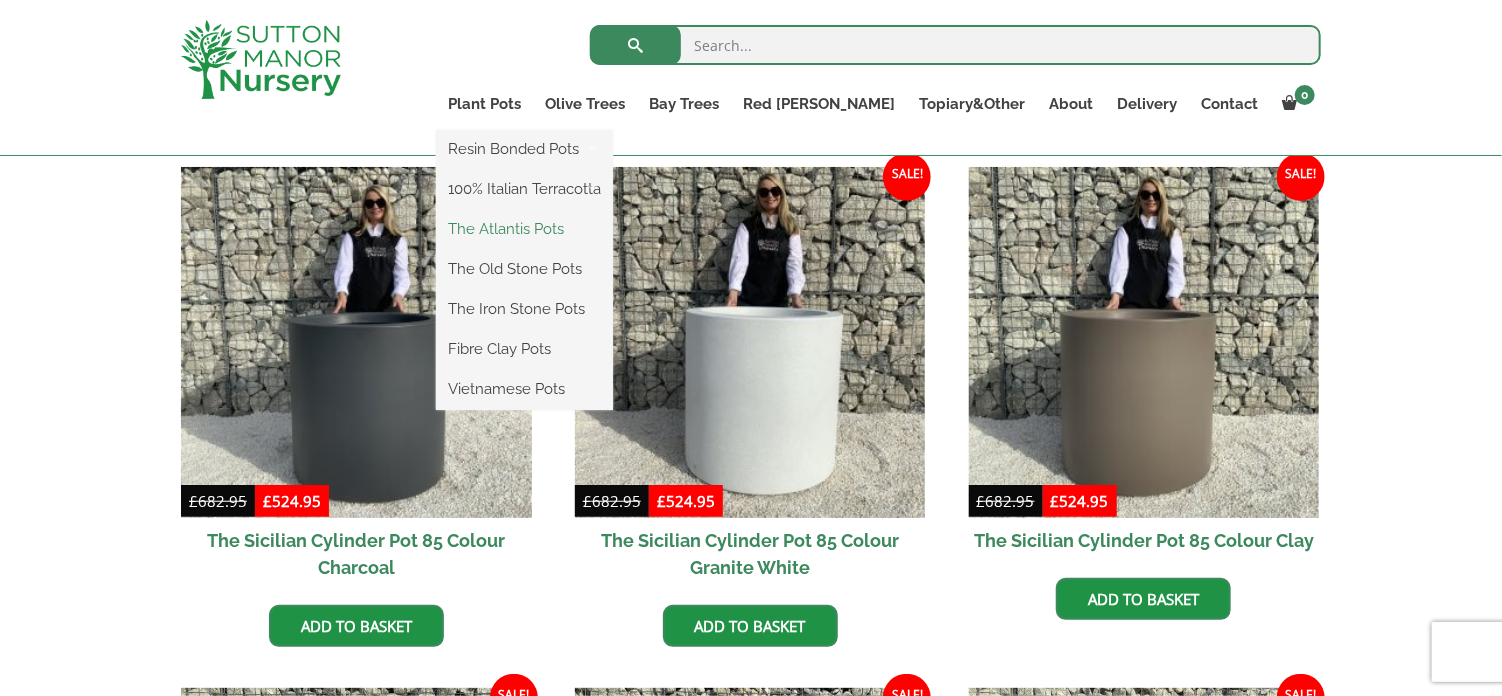 click on "The Atlantis Pots" at bounding box center (524, 229) 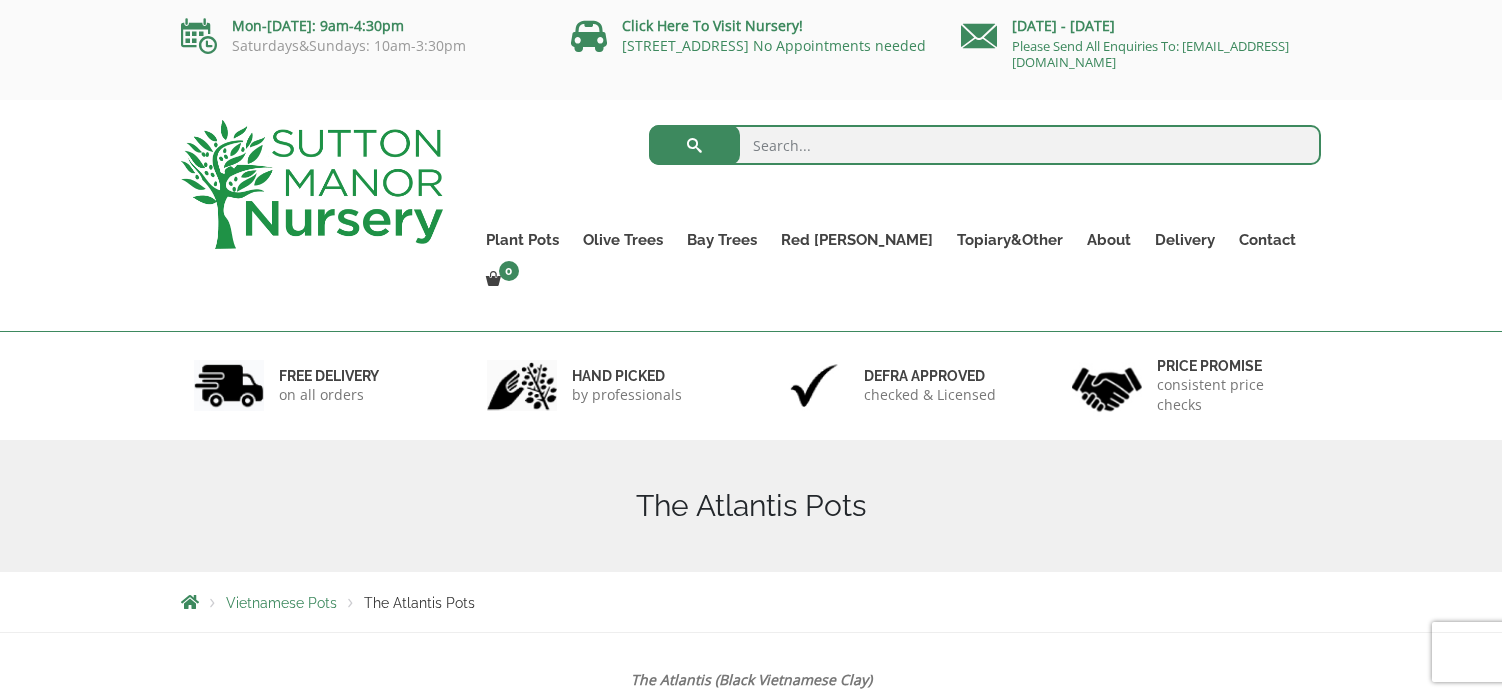scroll, scrollTop: 0, scrollLeft: 0, axis: both 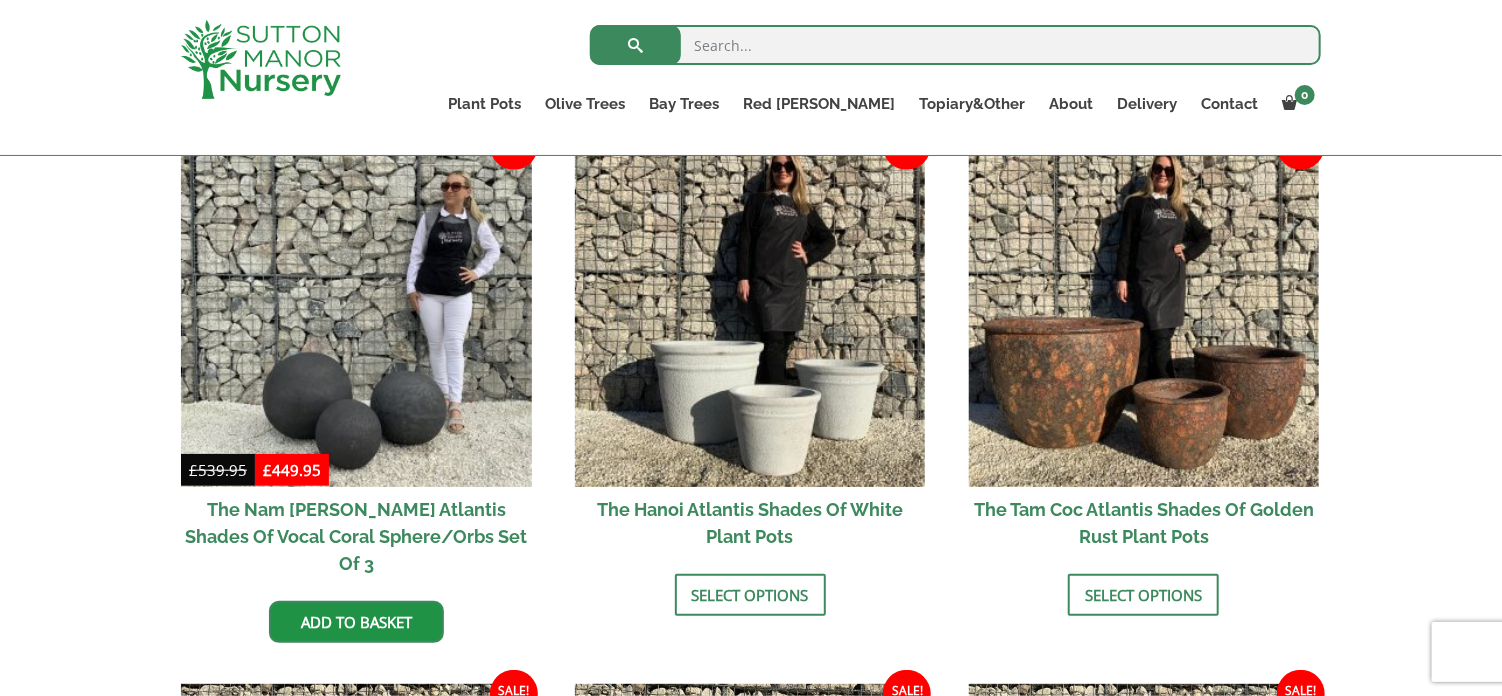 click on "The Tam Coc Atlantis Shades Of Golden Rust Plant Pots" at bounding box center [1144, 523] 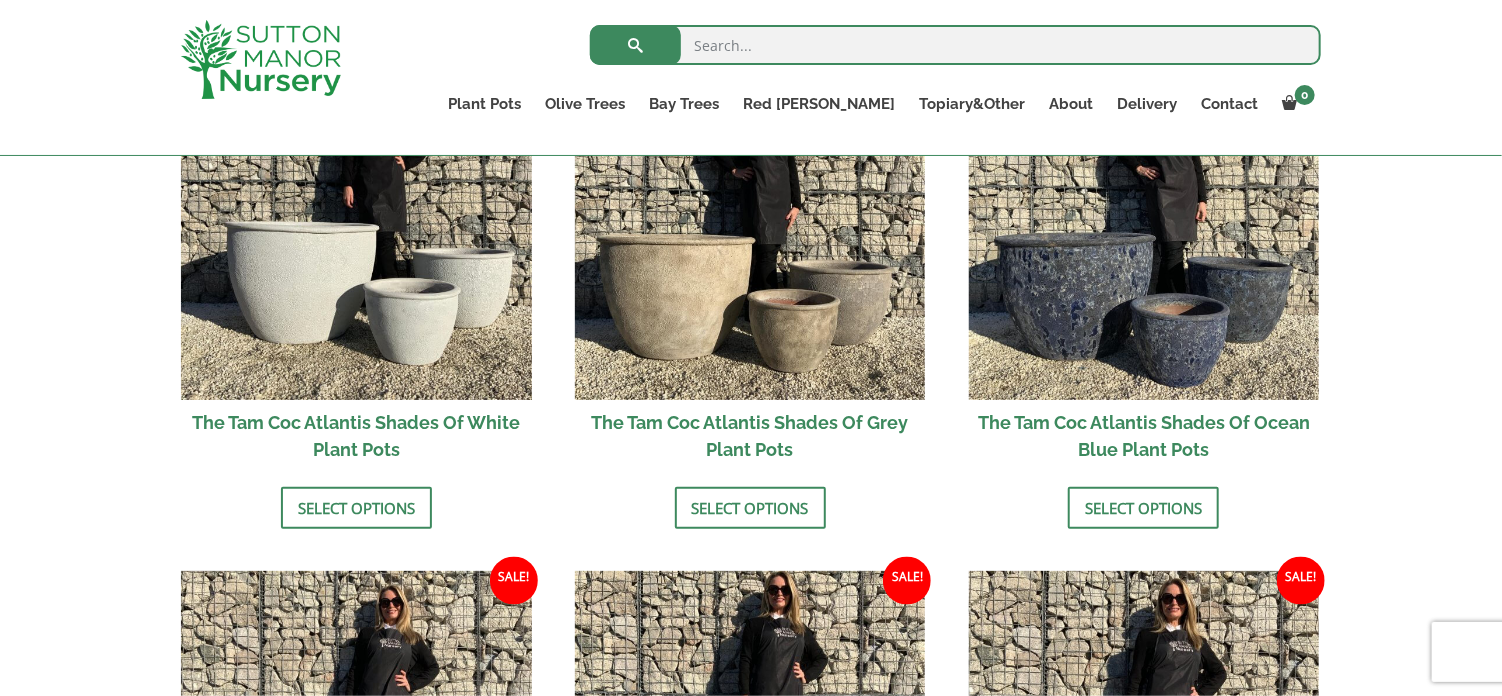 scroll, scrollTop: 1300, scrollLeft: 0, axis: vertical 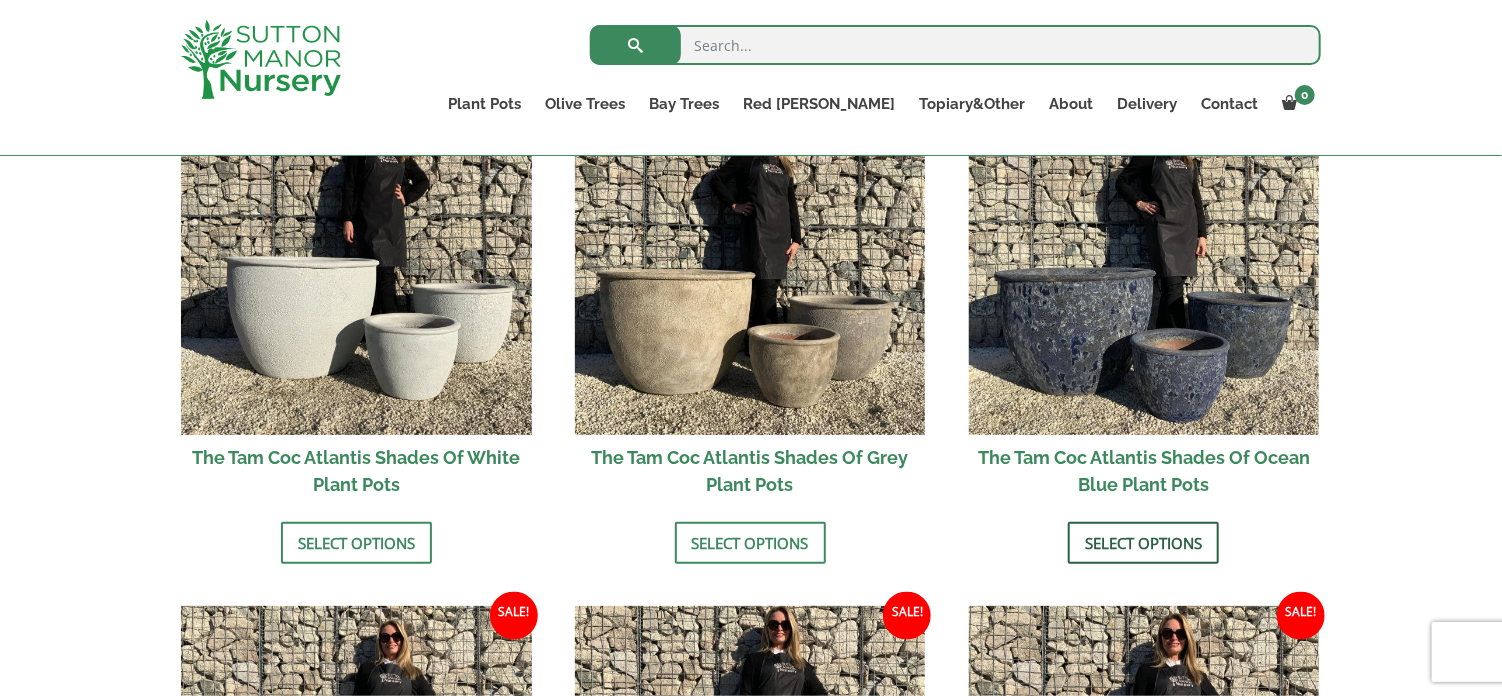 click on "Select options" at bounding box center [1143, 543] 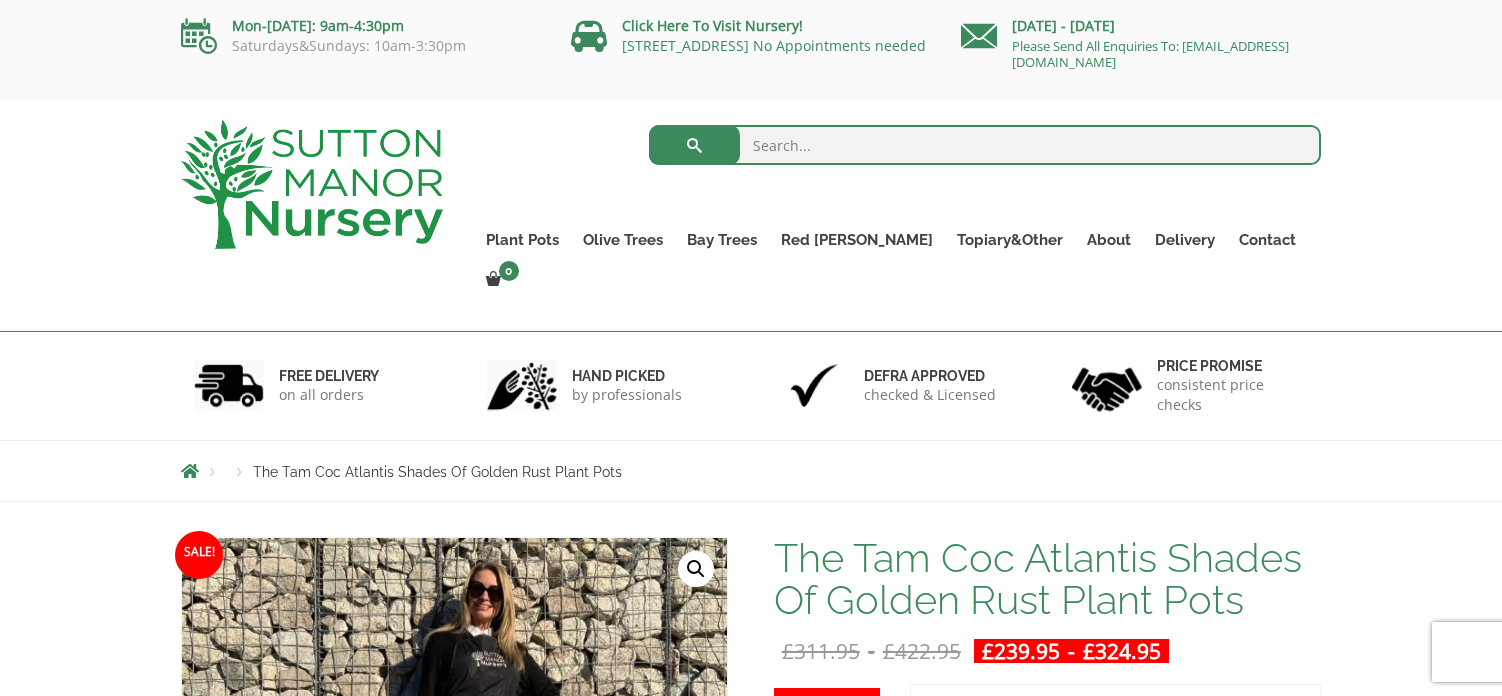 scroll, scrollTop: 0, scrollLeft: 0, axis: both 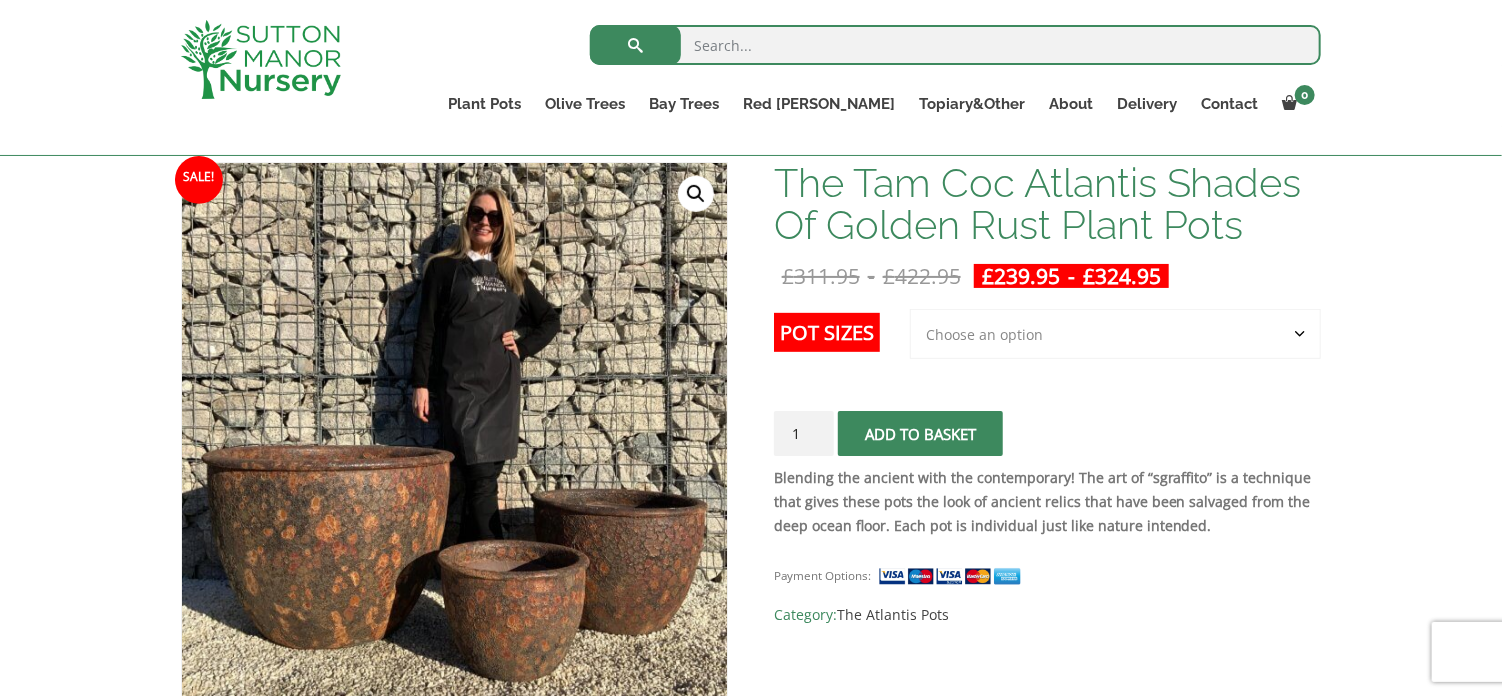 click on "Choose an option 3rd to Largest Pot In The Picture 2nd to Largest Pot In The Picture" 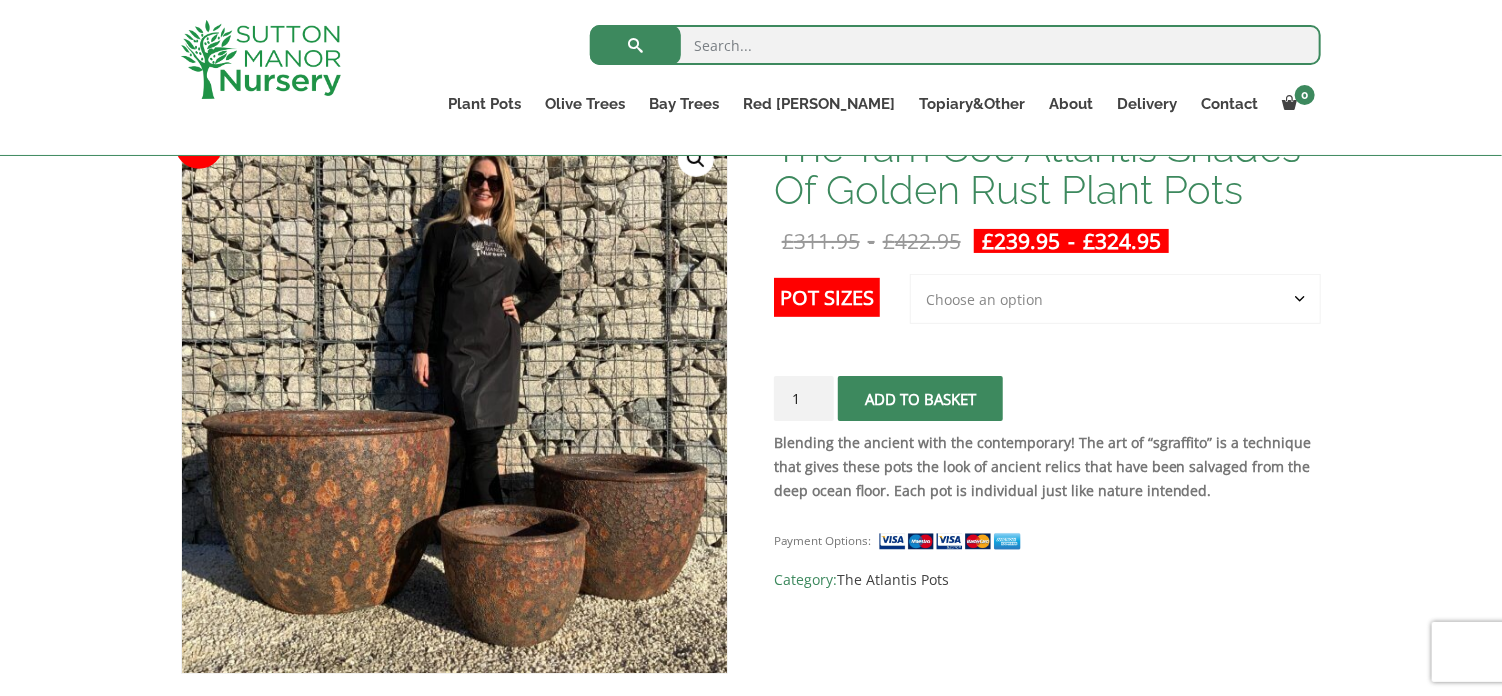 scroll, scrollTop: 300, scrollLeft: 0, axis: vertical 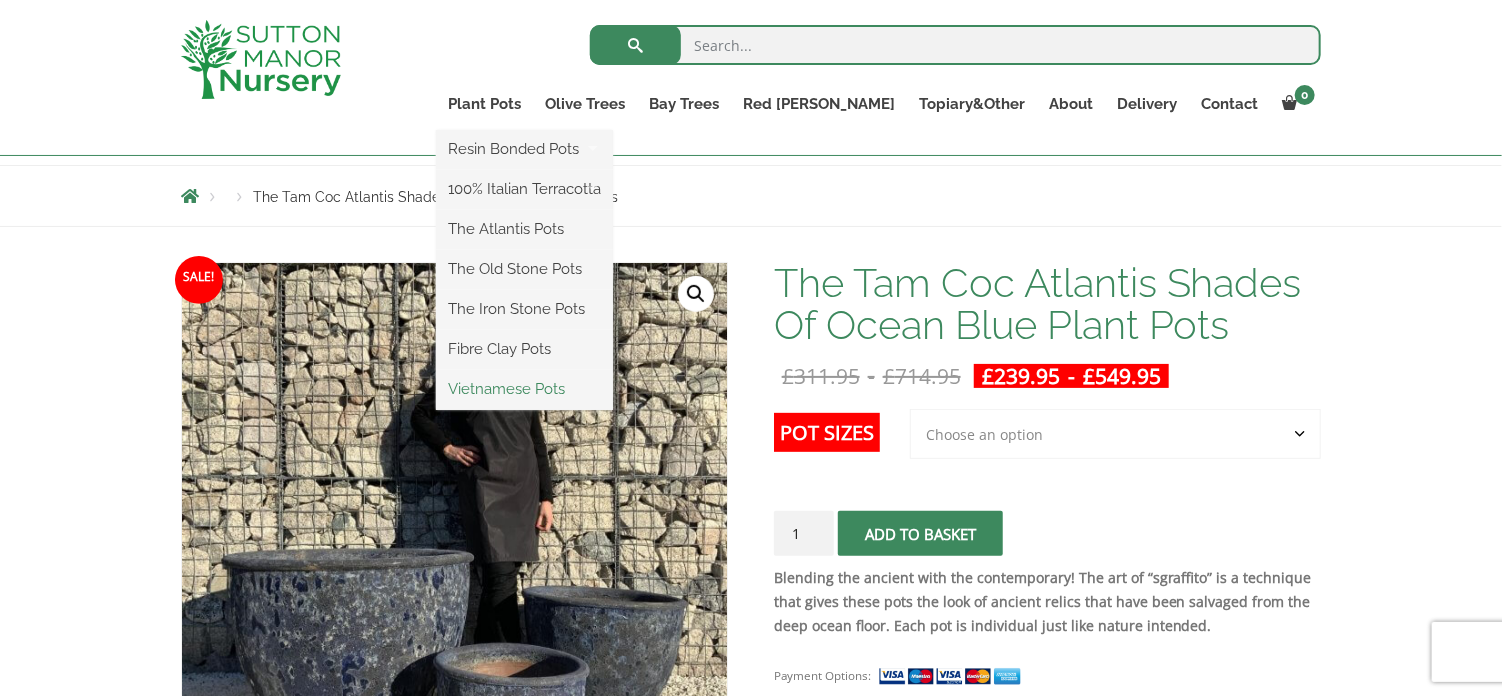 click on "Vietnamese Pots" at bounding box center [524, 389] 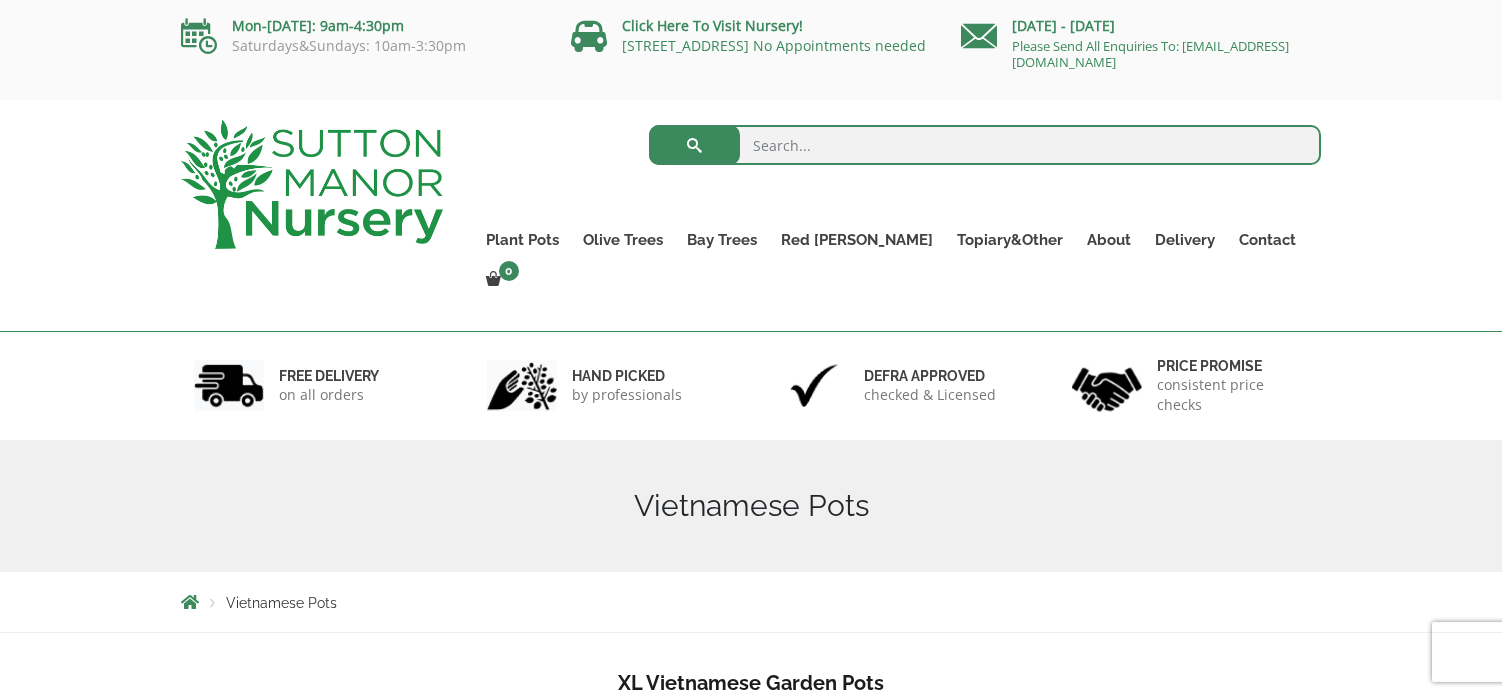 scroll, scrollTop: 0, scrollLeft: 0, axis: both 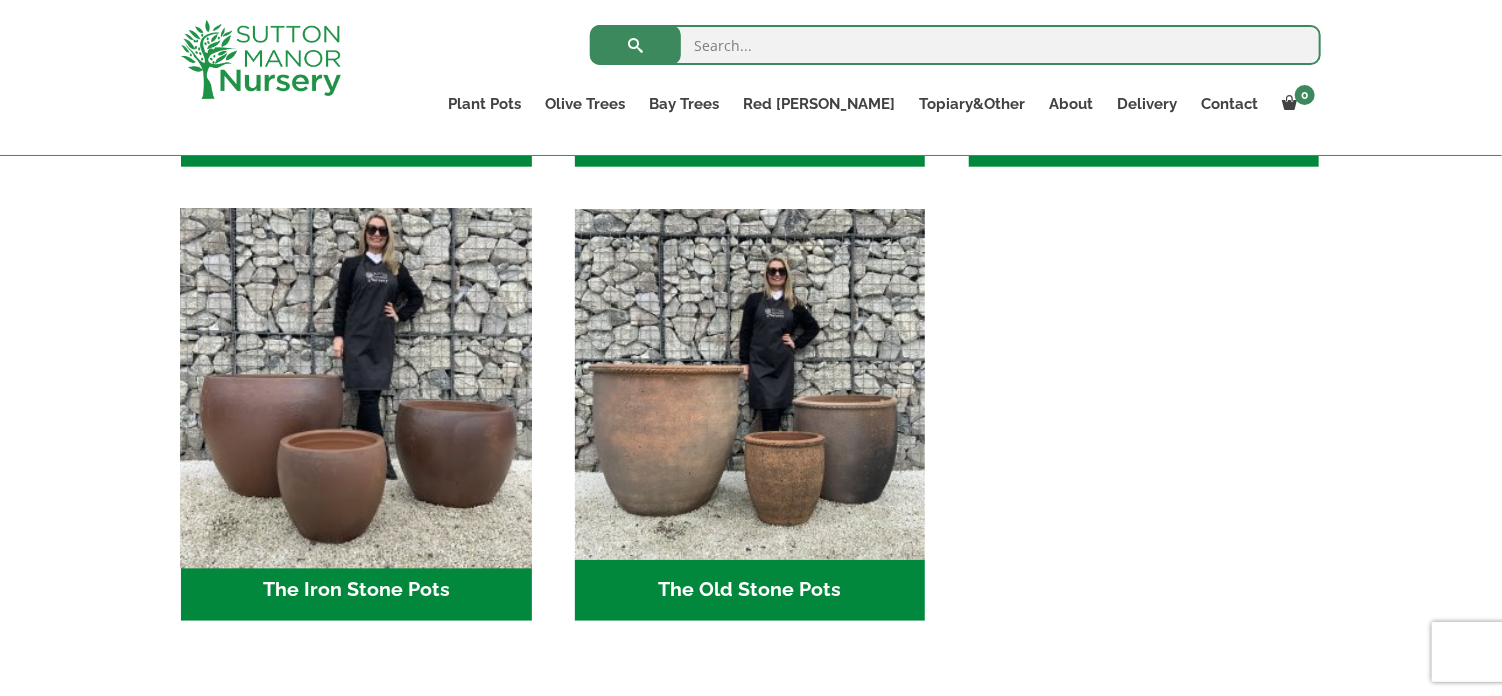 click at bounding box center (356, 384) 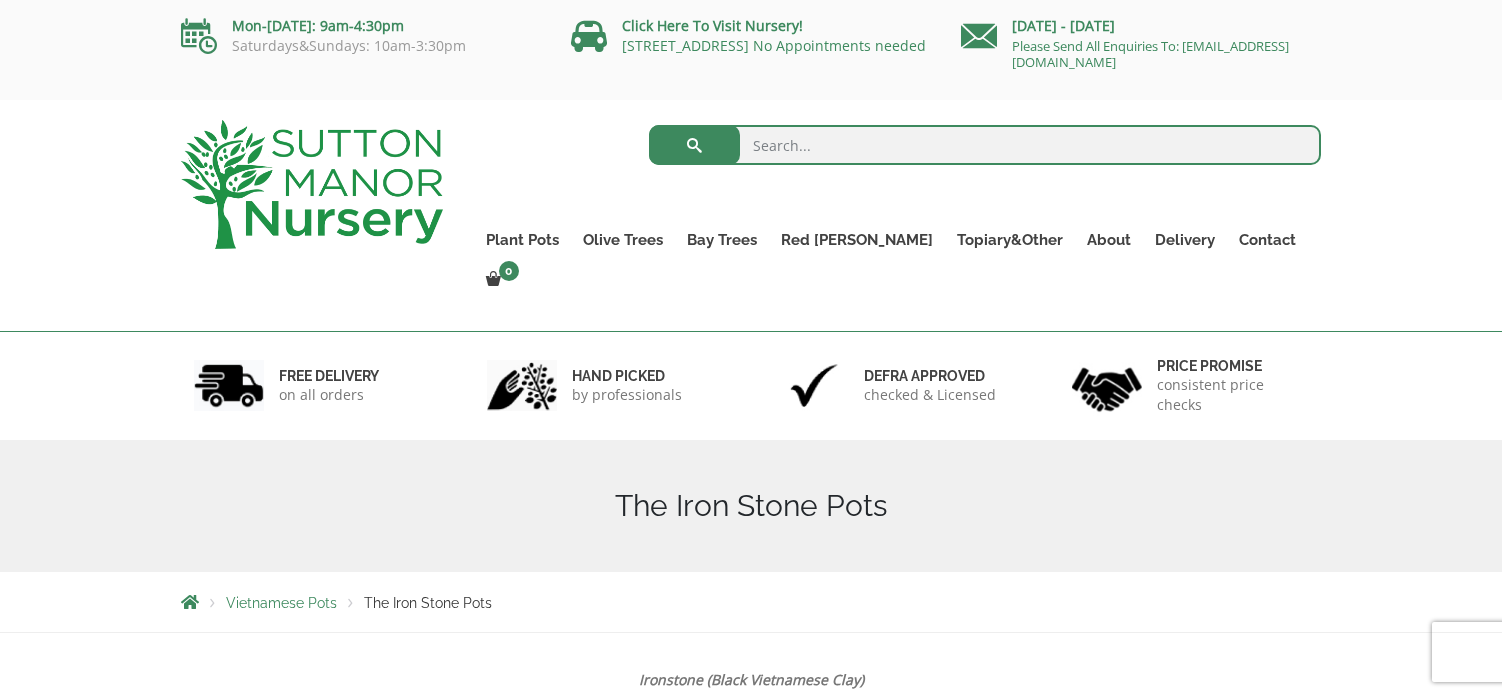 scroll, scrollTop: 0, scrollLeft: 0, axis: both 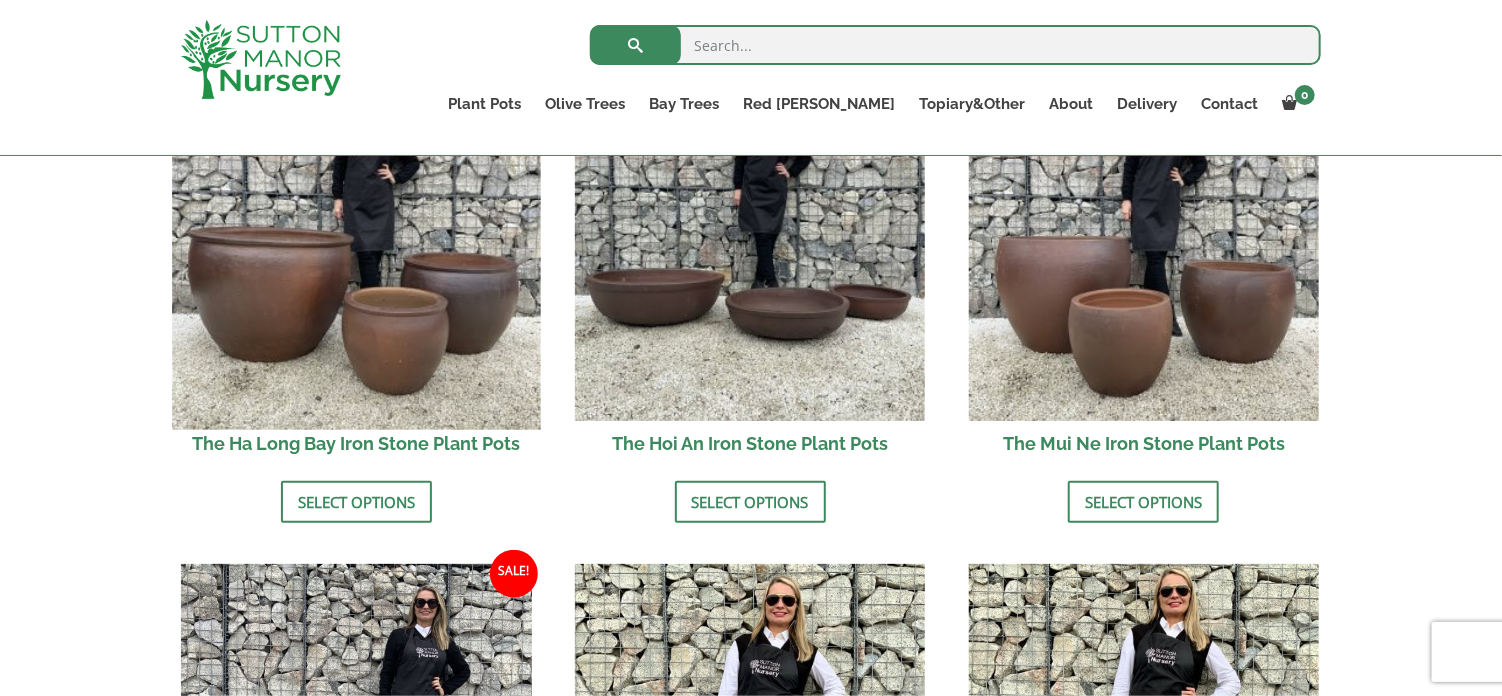 click at bounding box center [356, 245] 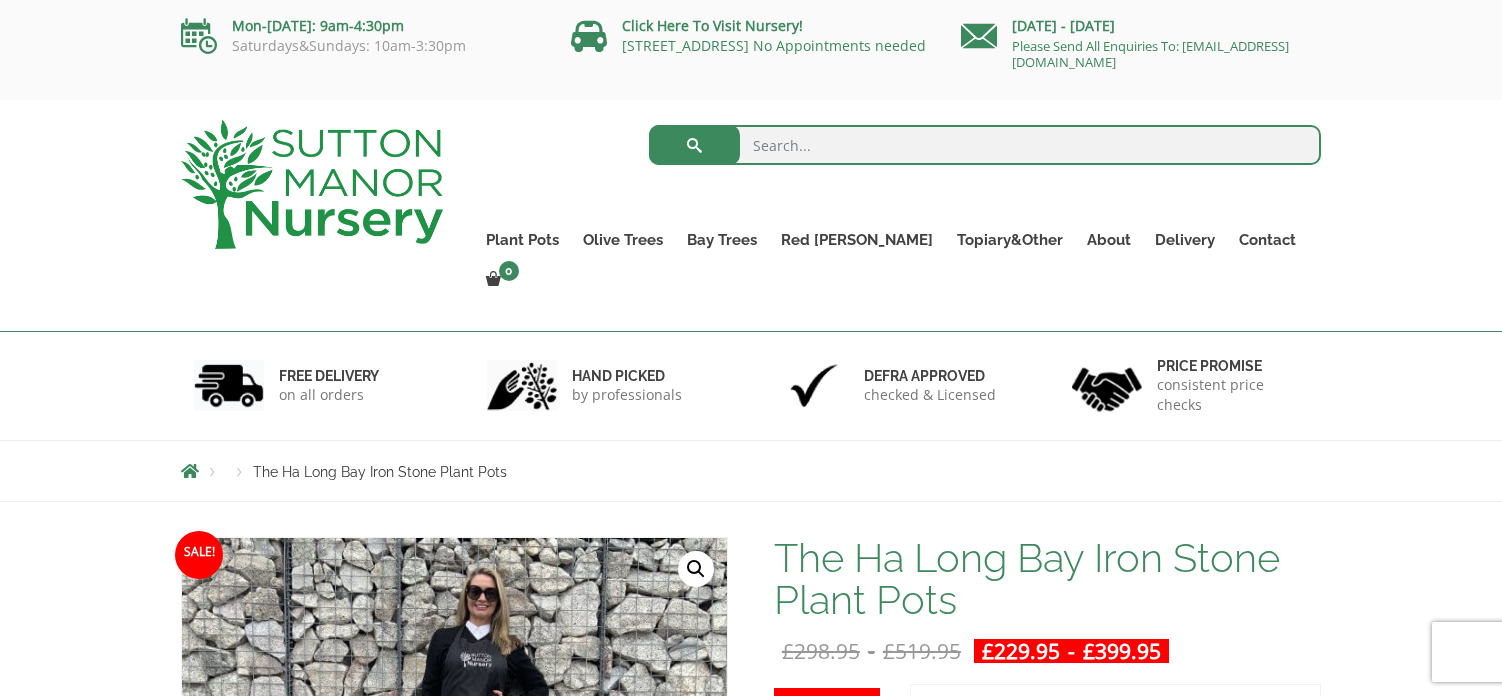 scroll, scrollTop: 0, scrollLeft: 0, axis: both 